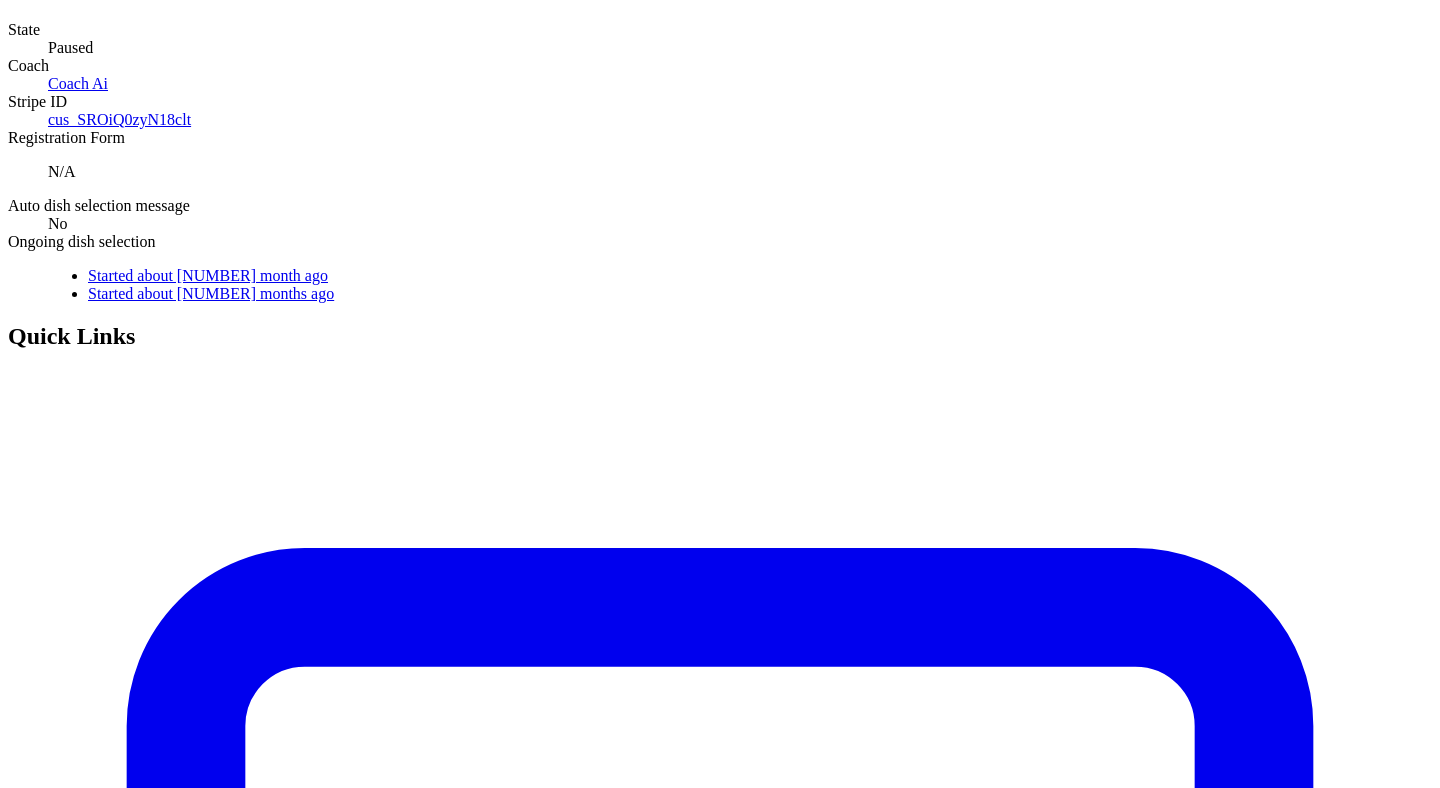 scroll, scrollTop: 201, scrollLeft: 0, axis: vertical 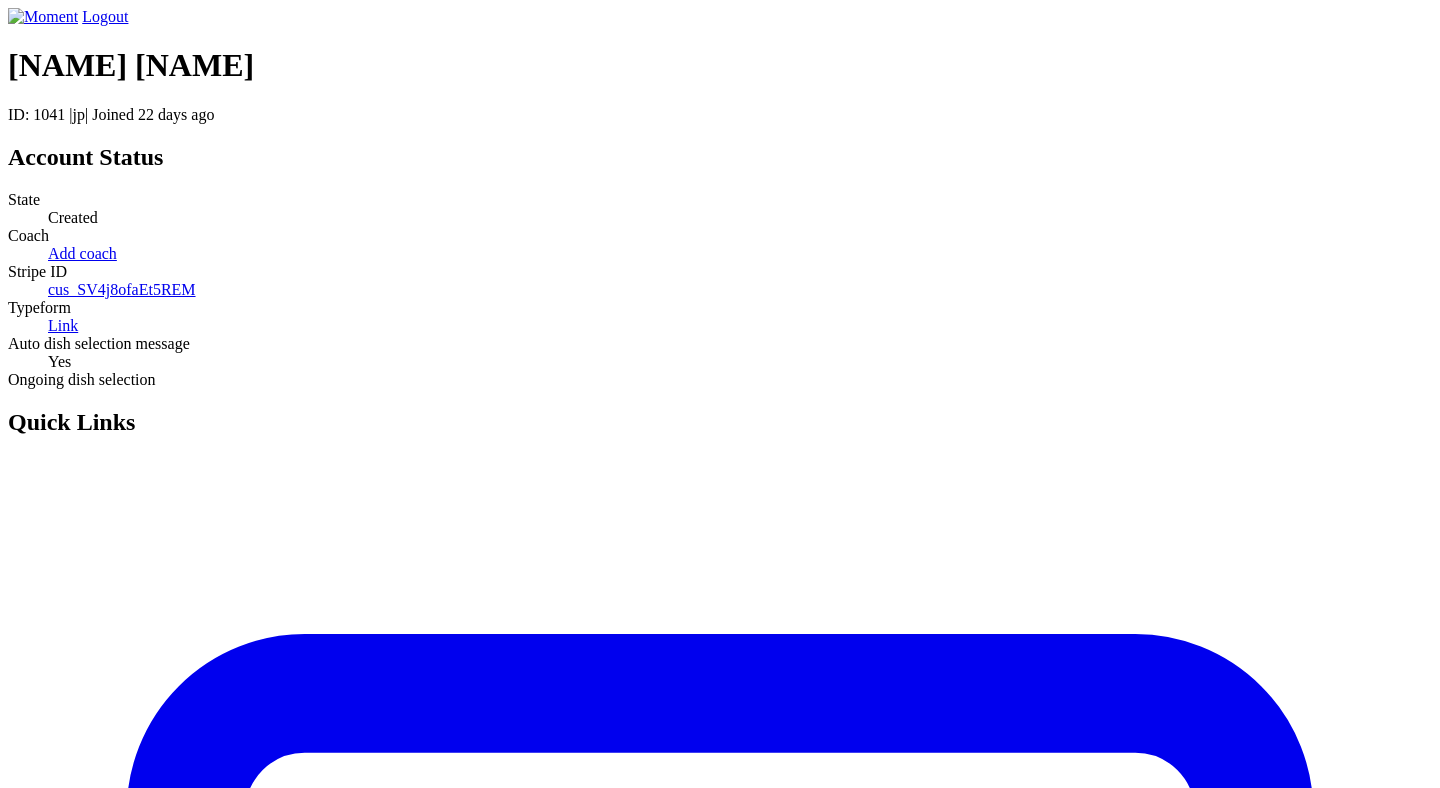 click on "Chat" at bounding box center [720, 1179] 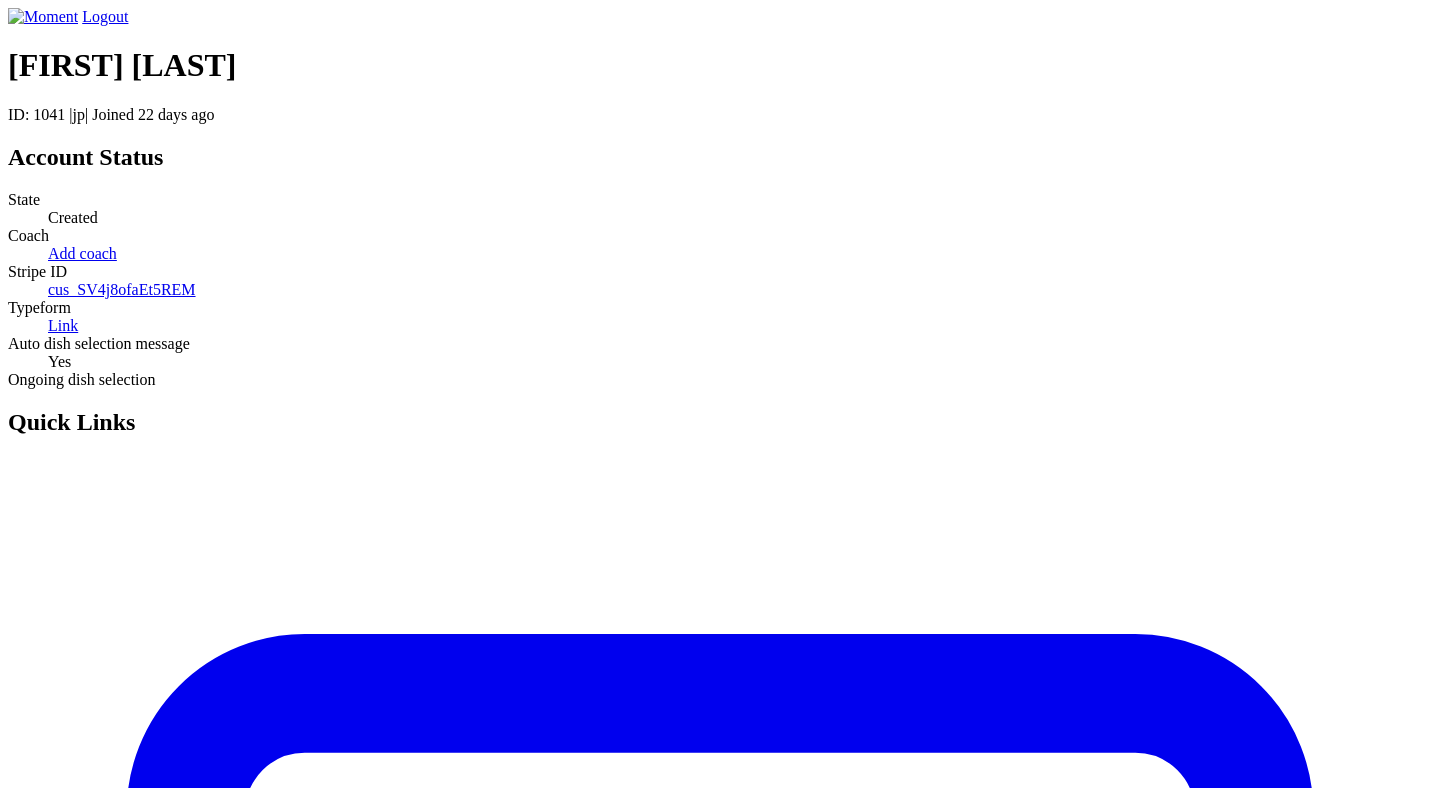 scroll, scrollTop: 0, scrollLeft: 0, axis: both 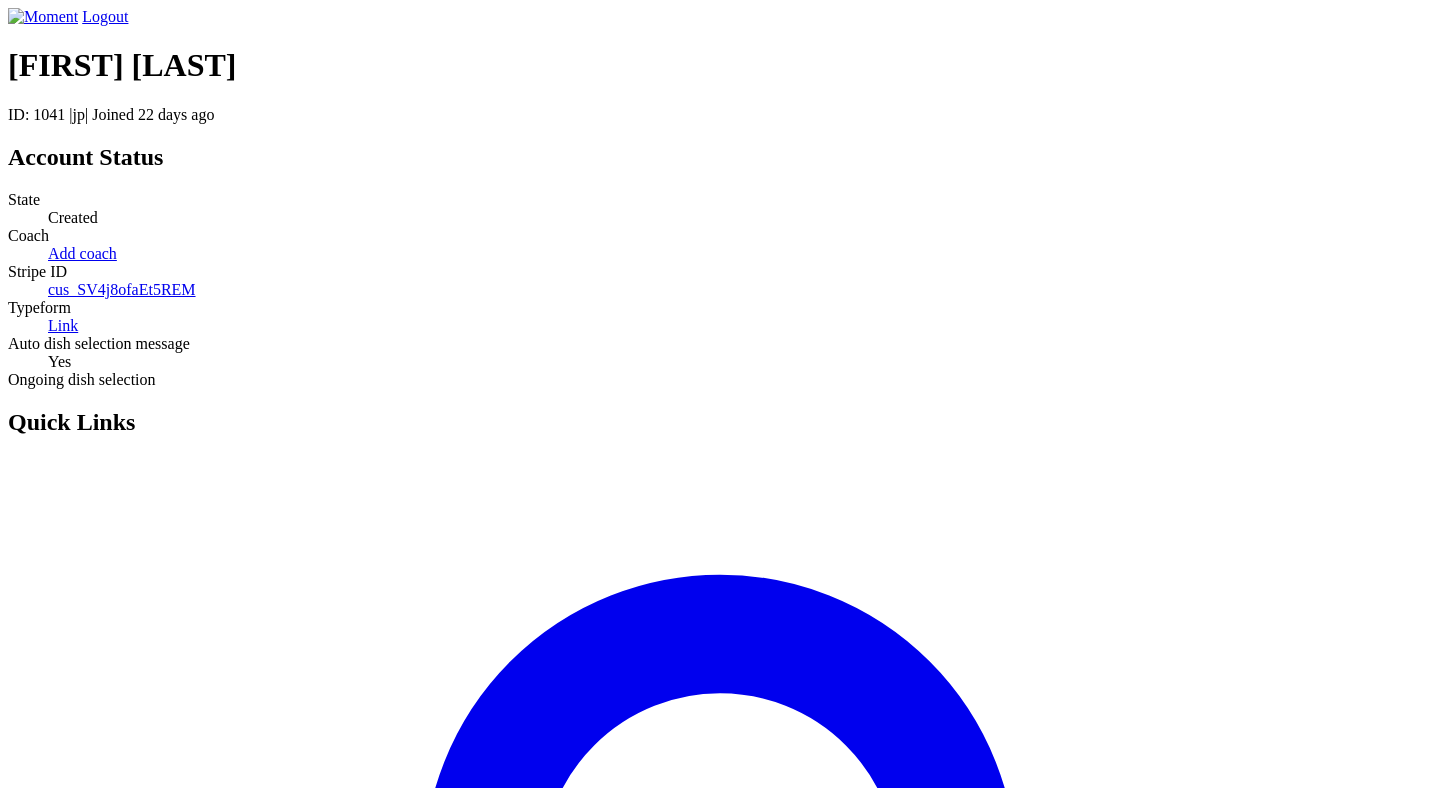 click on "Onboarding" at bounding box center [720, 1893] 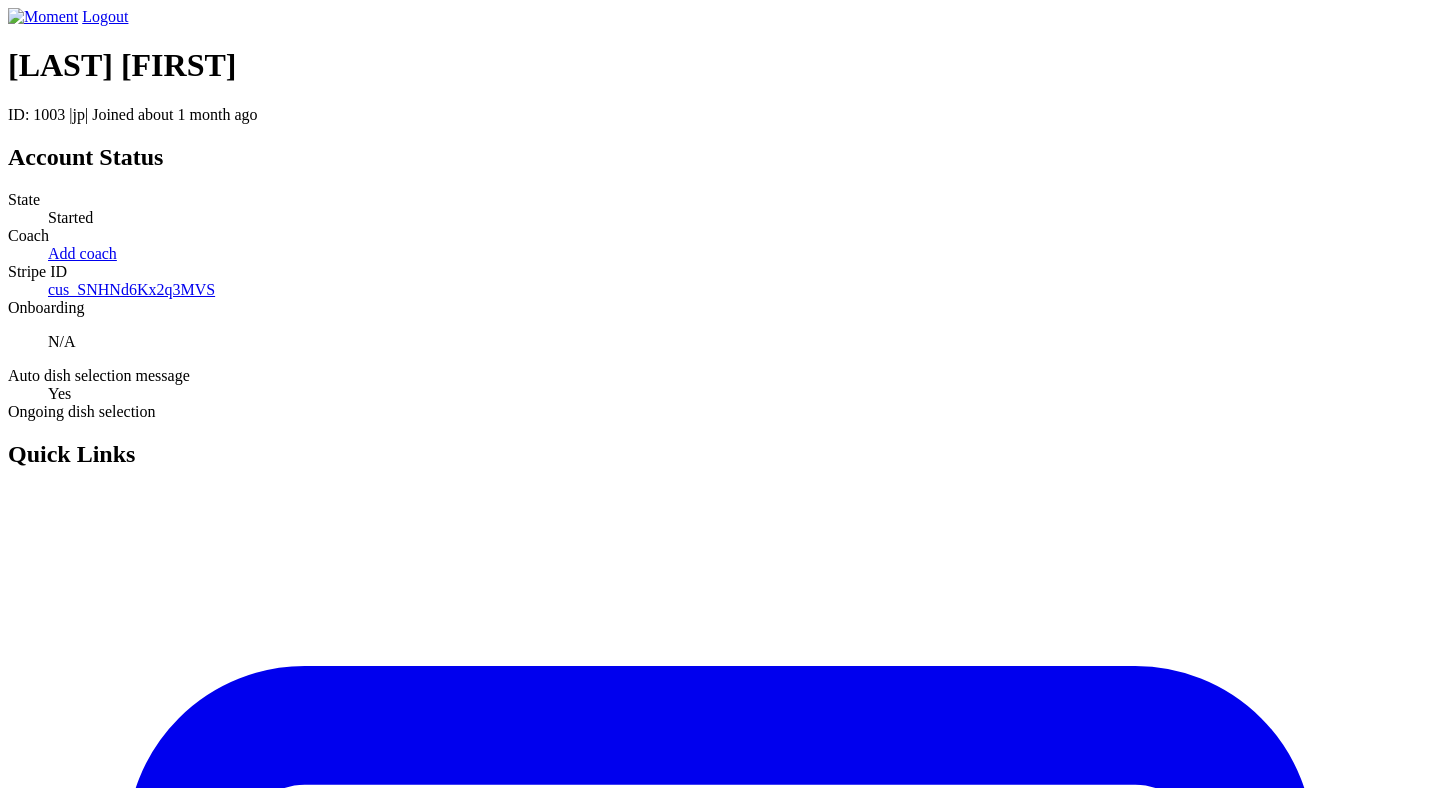 scroll, scrollTop: 0, scrollLeft: 0, axis: both 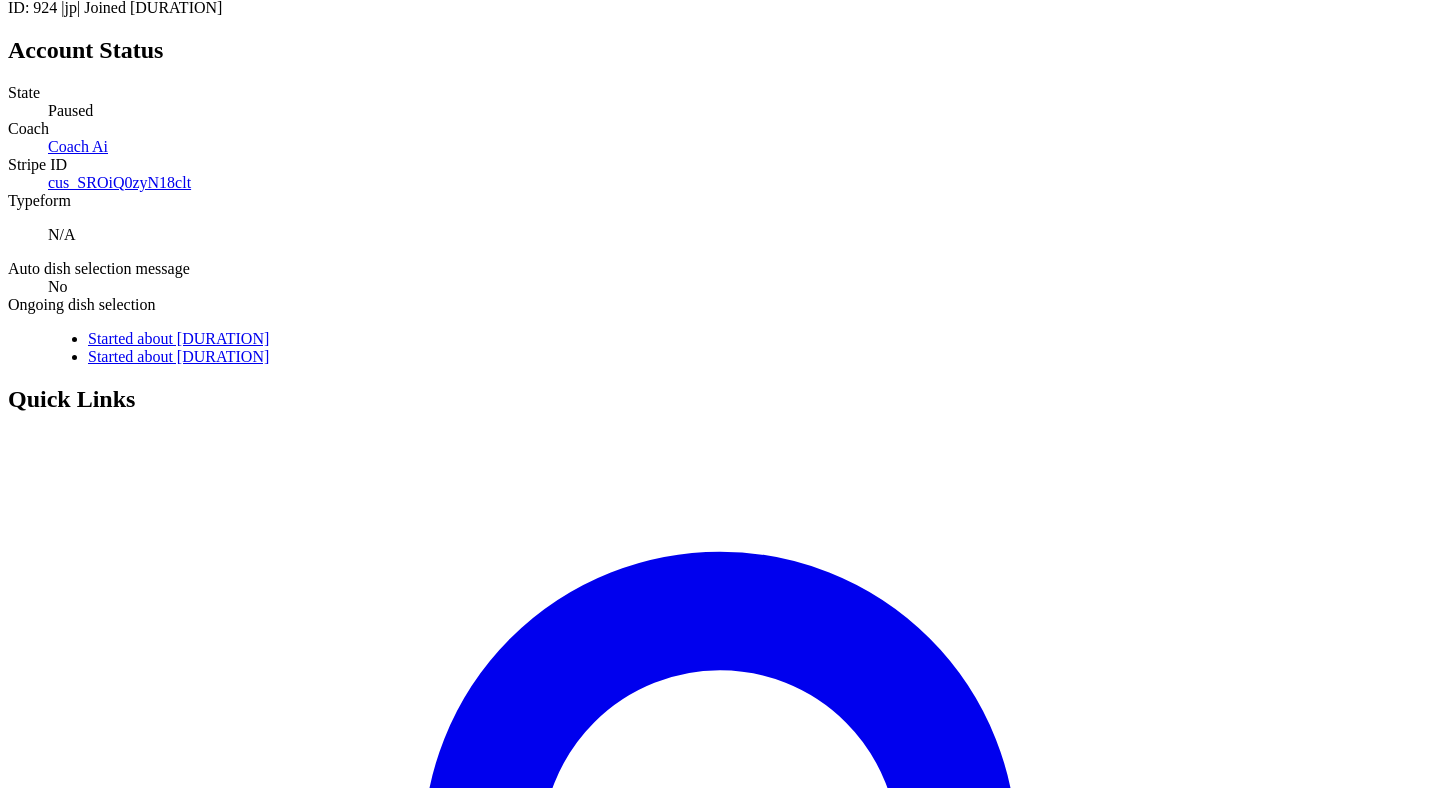 click on "Diary page (ID 2685)" at bounding box center (720, 6208) 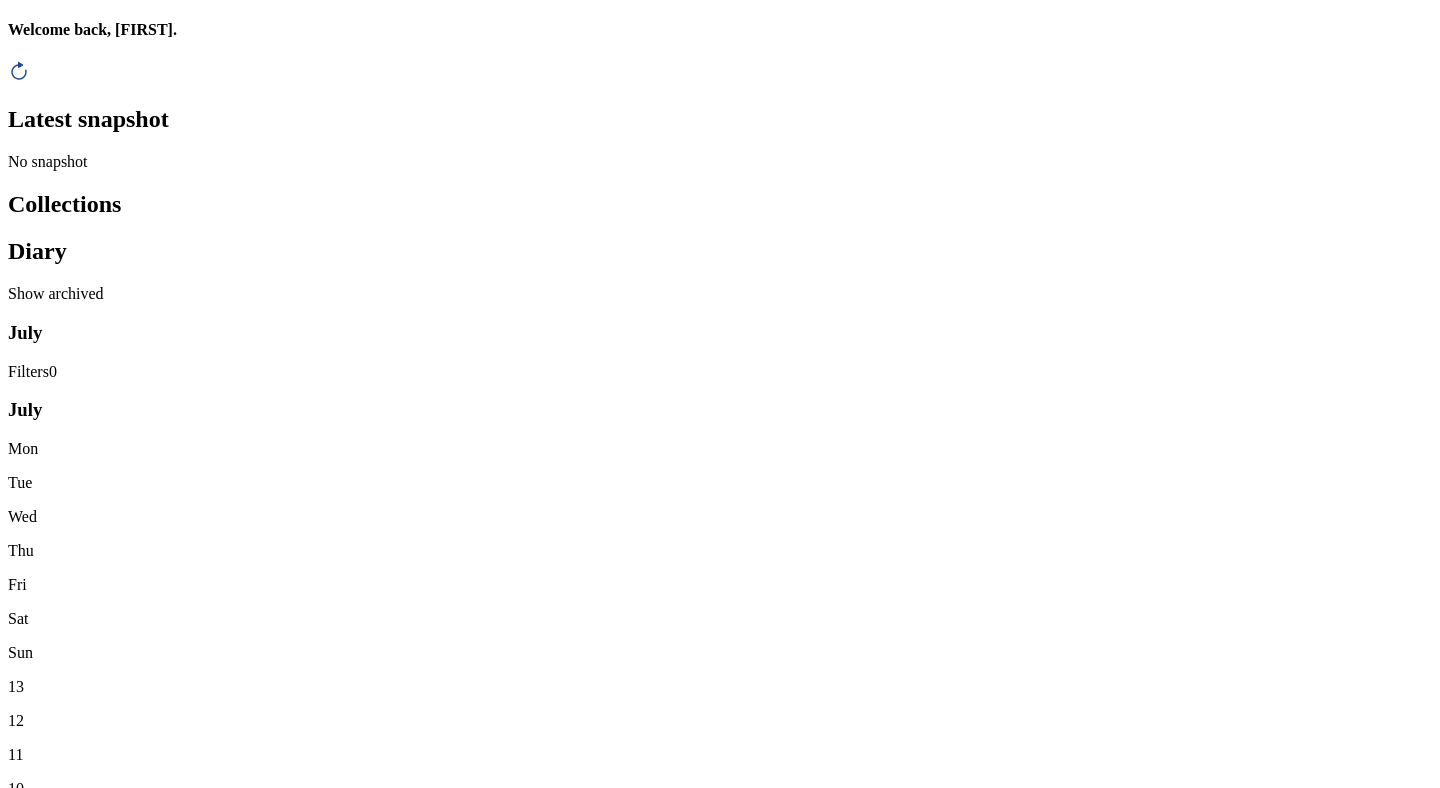scroll, scrollTop: 0, scrollLeft: 0, axis: both 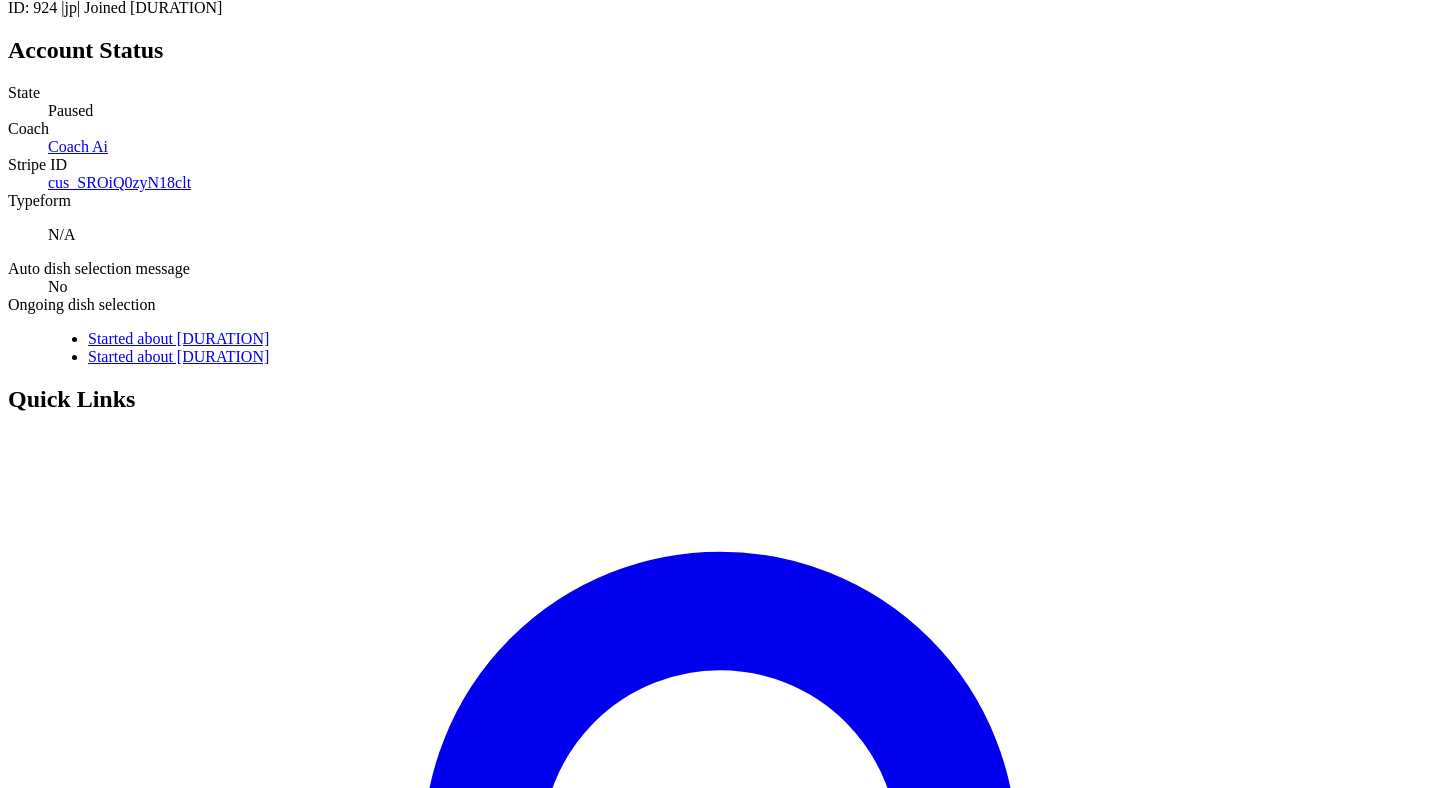 click on "Onboarding" at bounding box center (720, 1156) 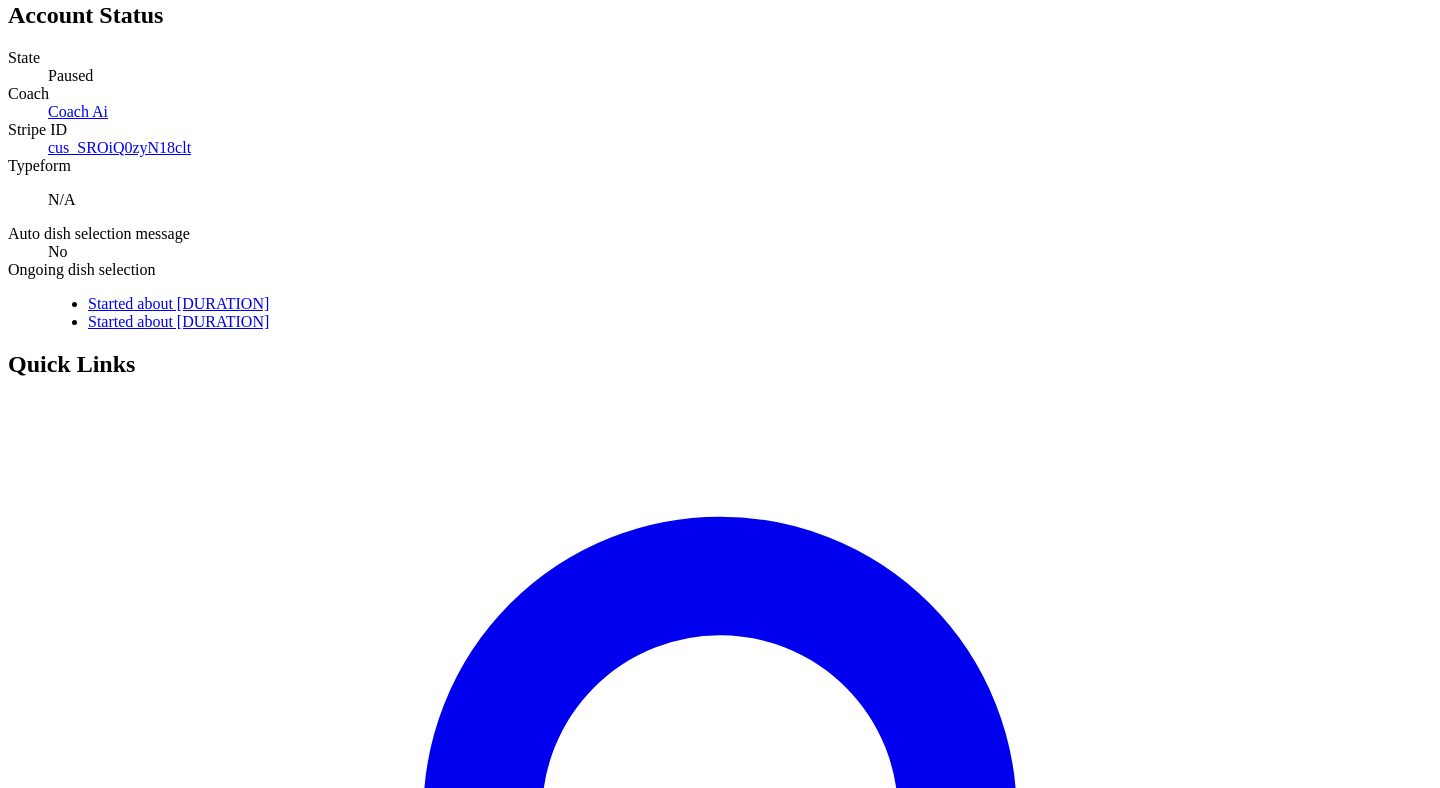 scroll, scrollTop: 146, scrollLeft: 0, axis: vertical 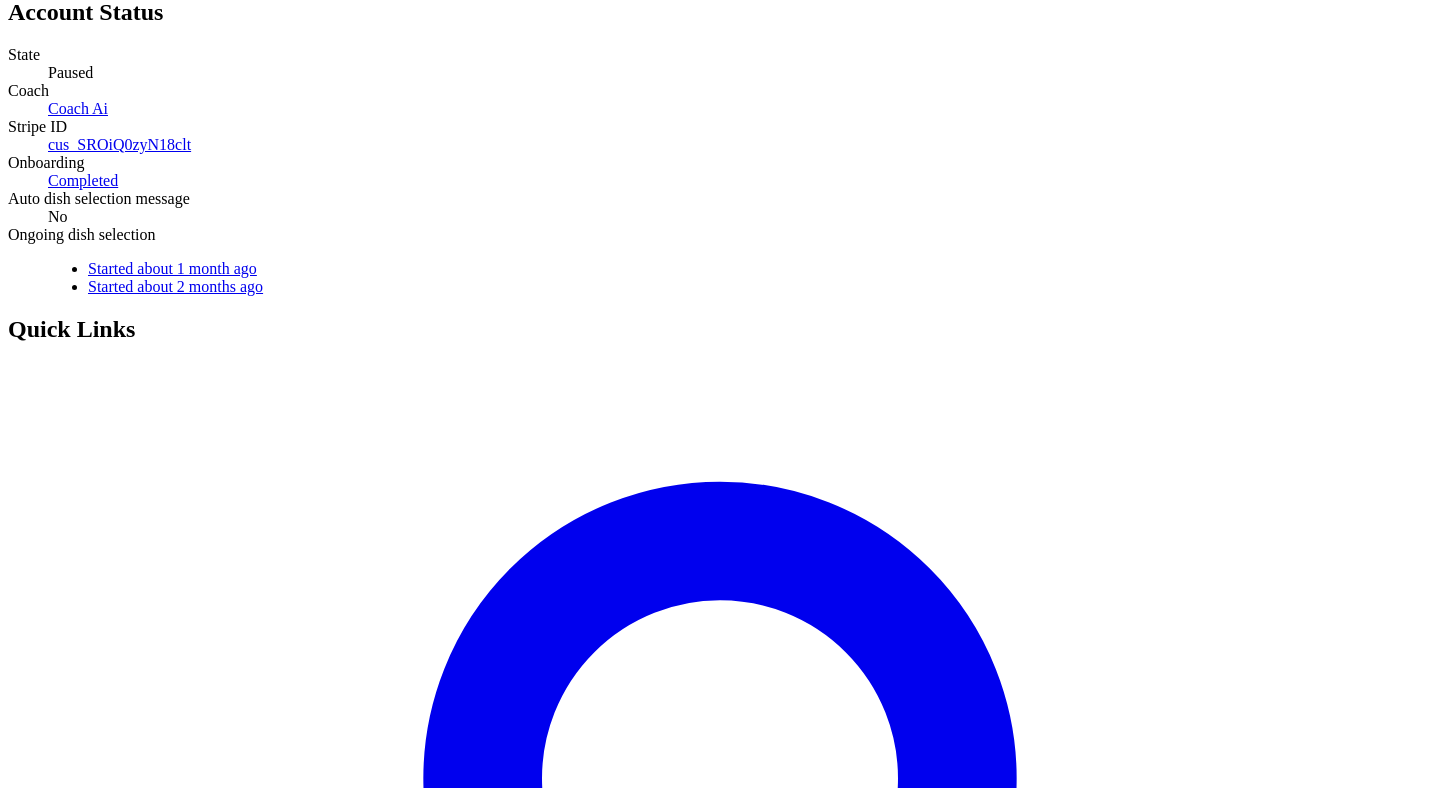 click on "Completed" at bounding box center [83, 180] 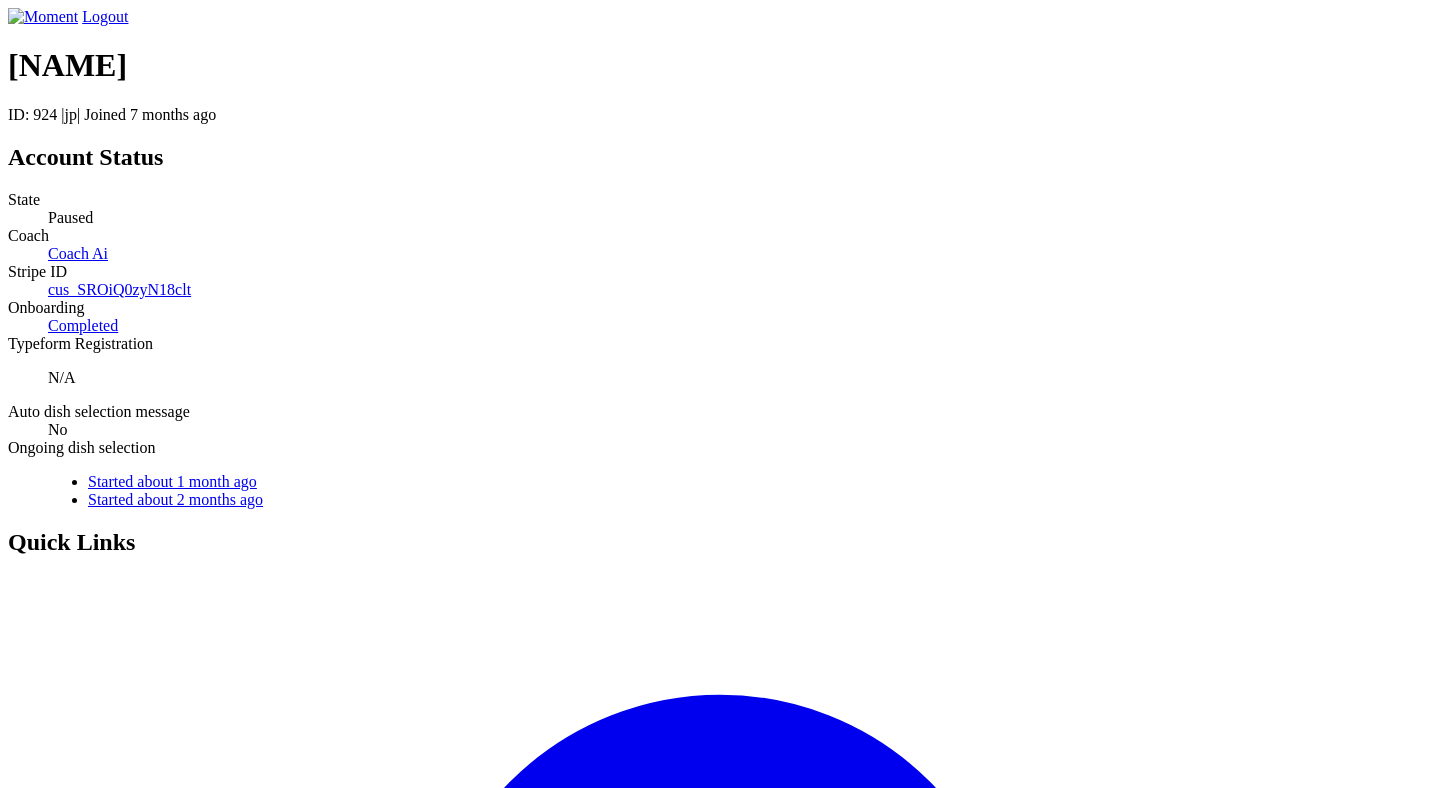 scroll, scrollTop: 143, scrollLeft: 0, axis: vertical 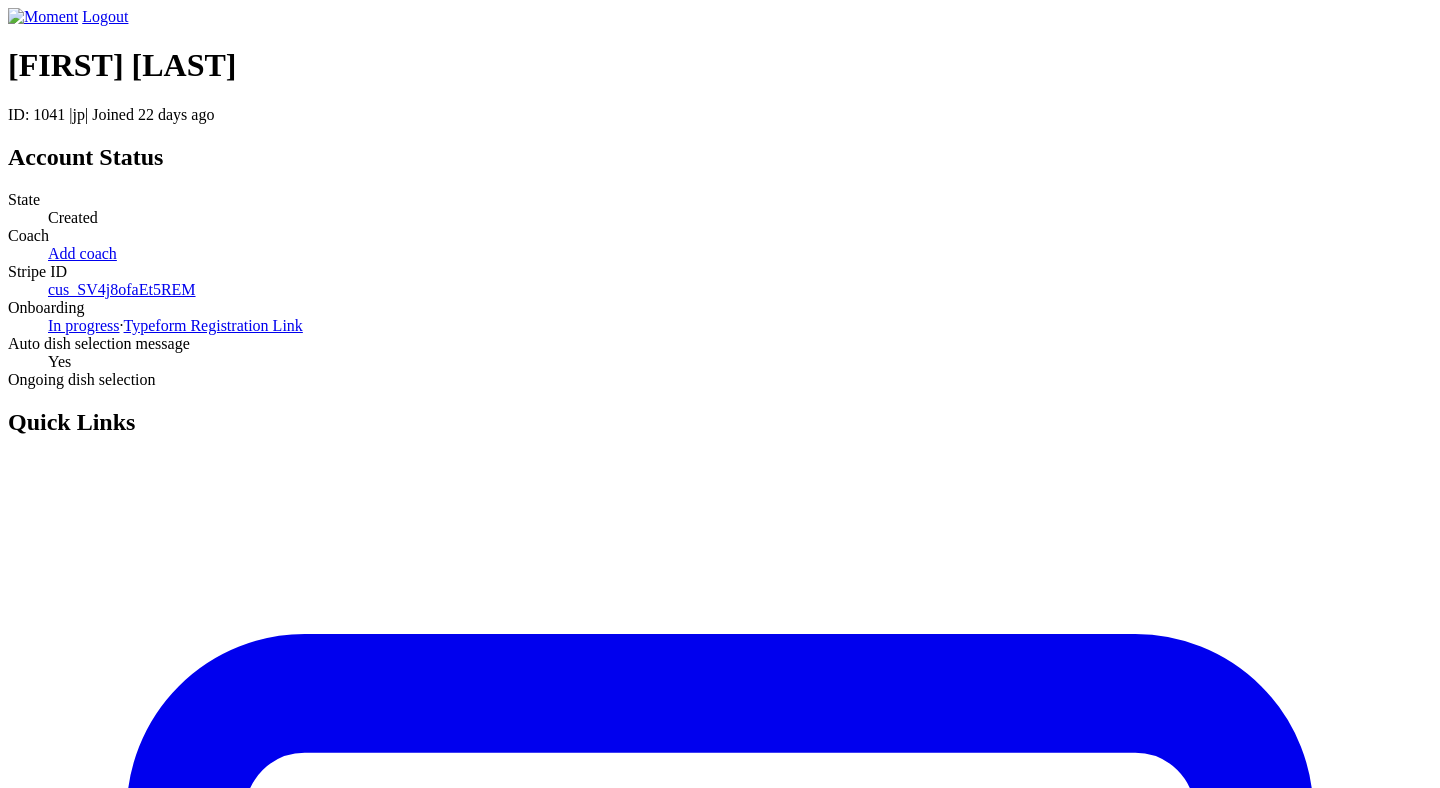 click on "In progress" at bounding box center (84, 325) 